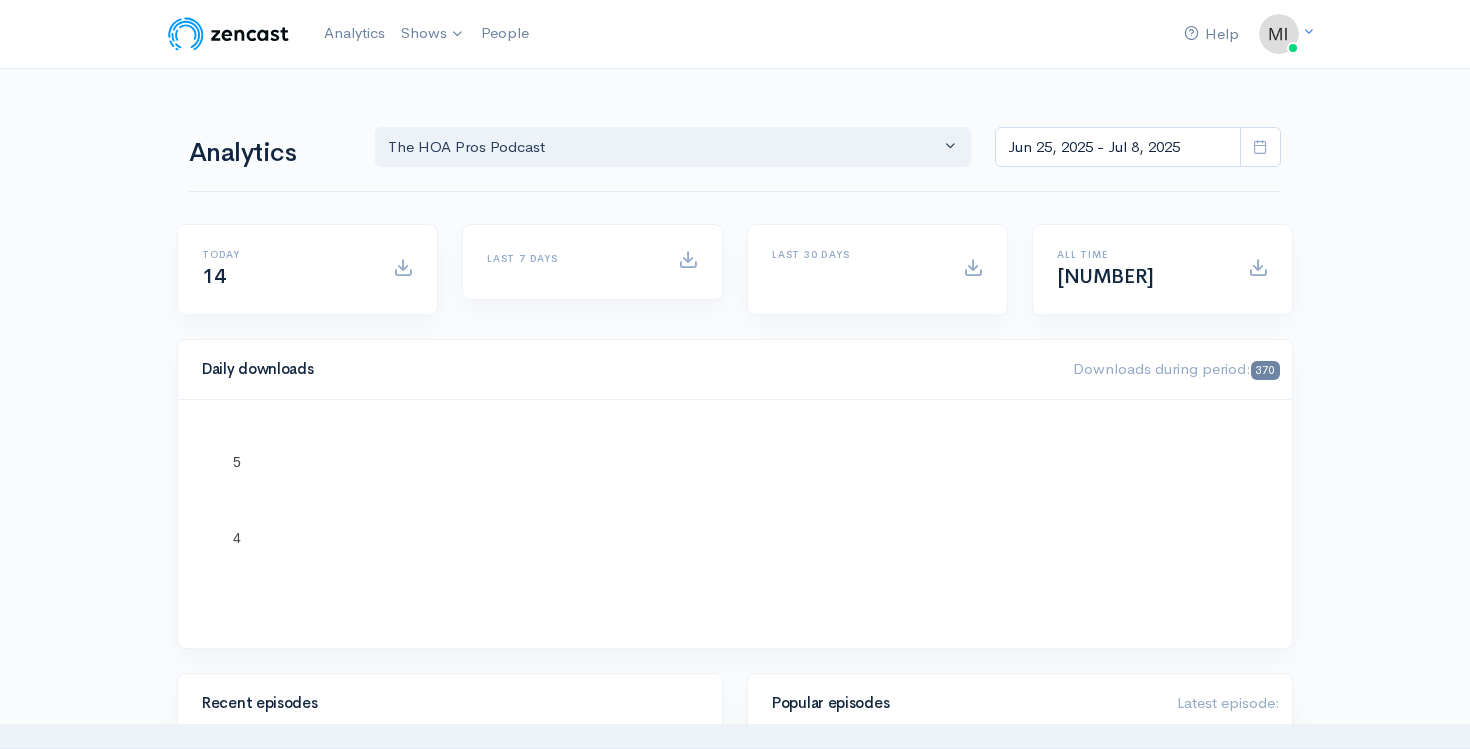 scroll, scrollTop: 0, scrollLeft: 0, axis: both 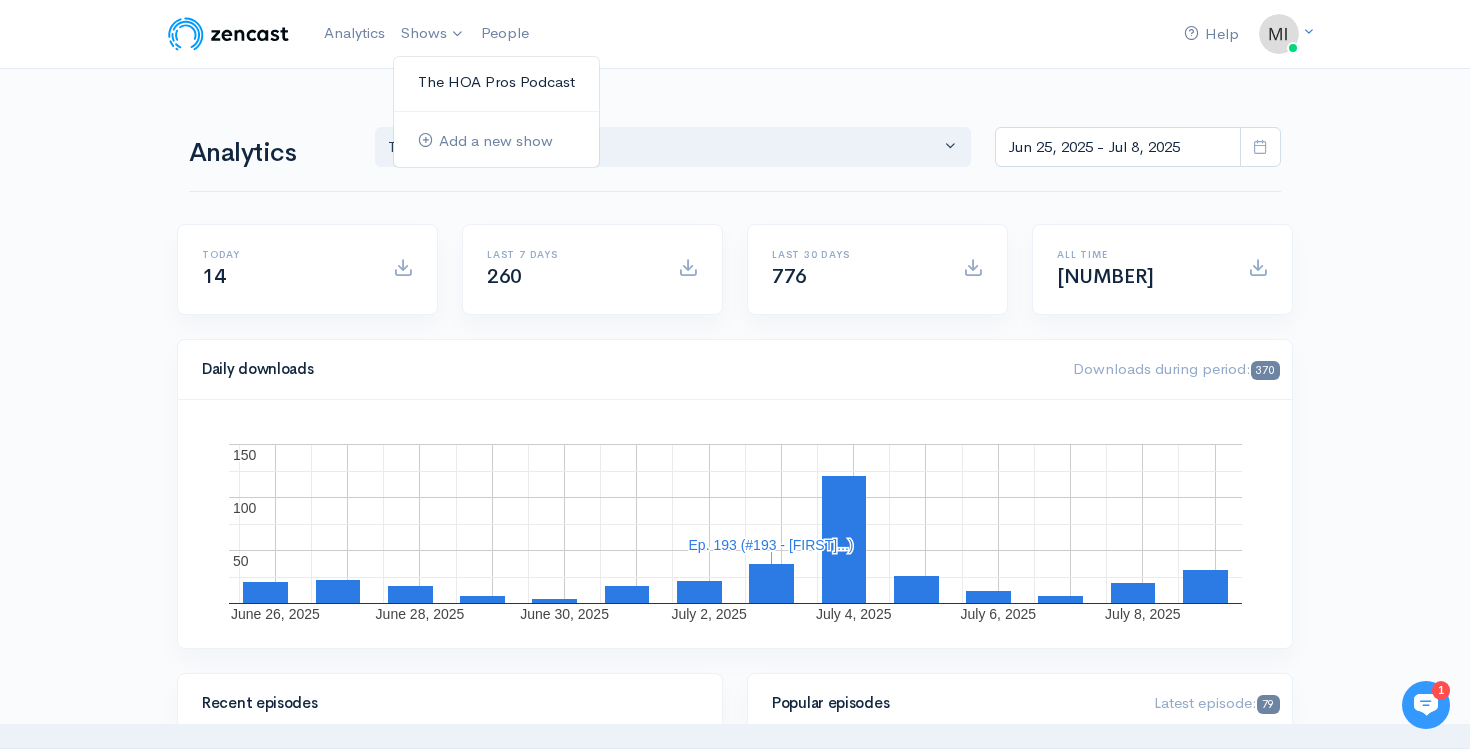 click on "The HOA Pros Podcast" at bounding box center [496, 82] 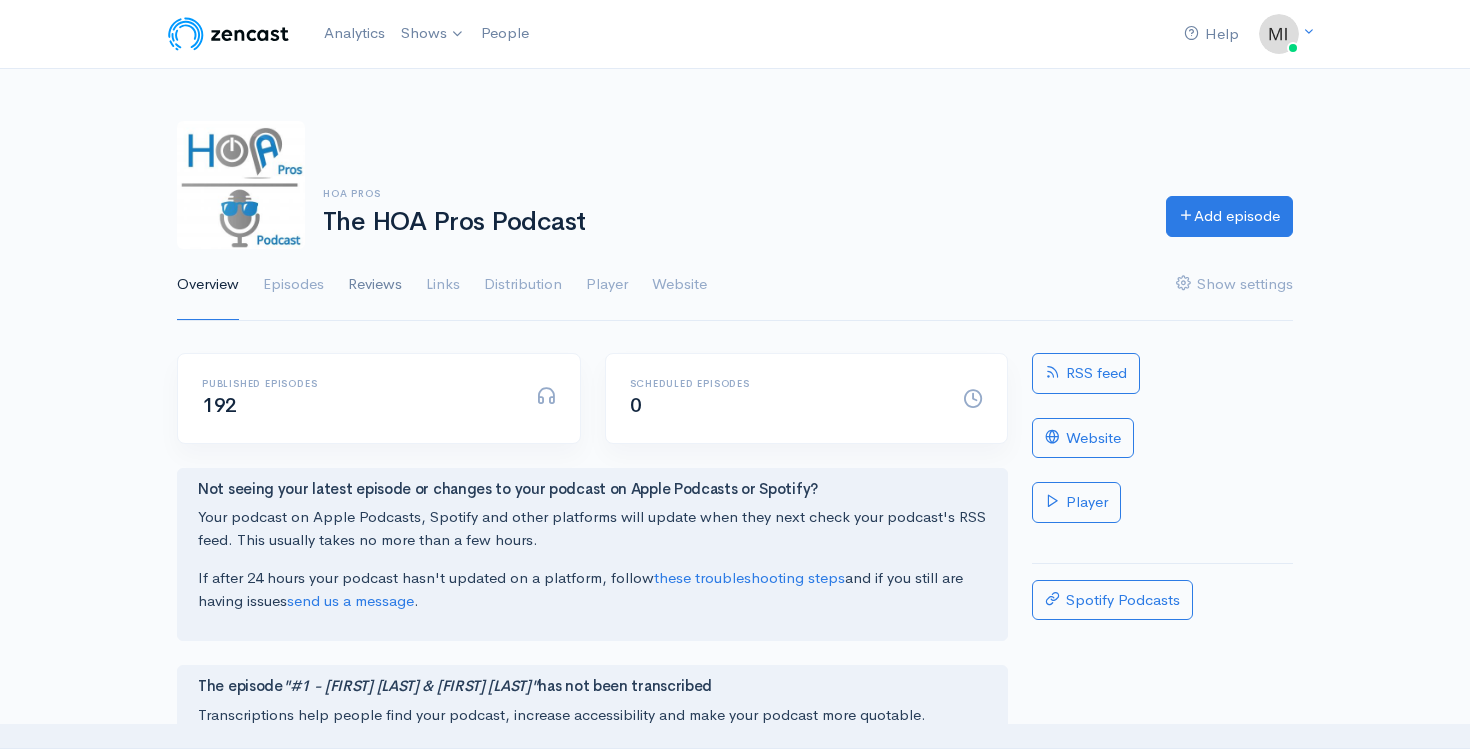 scroll, scrollTop: 0, scrollLeft: 0, axis: both 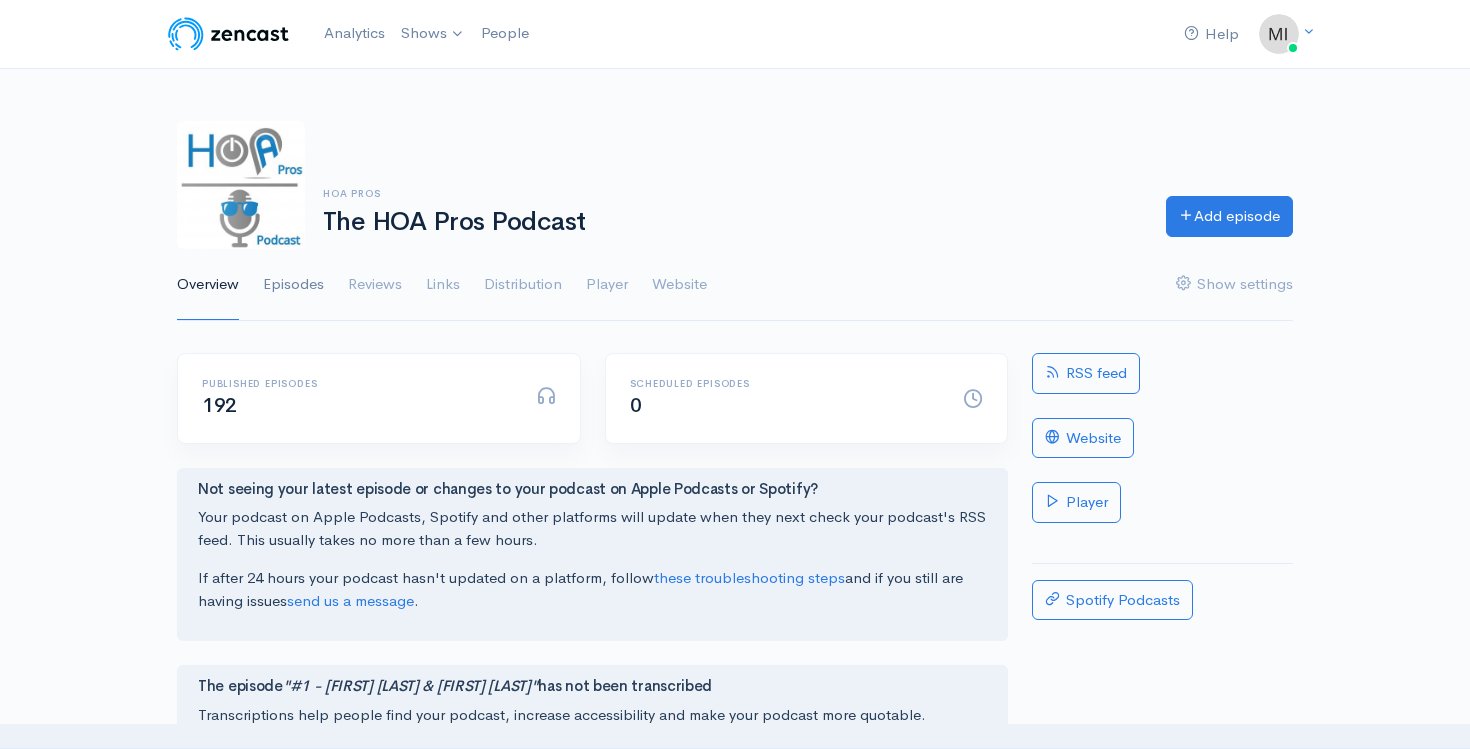 click on "Episodes" at bounding box center (293, 285) 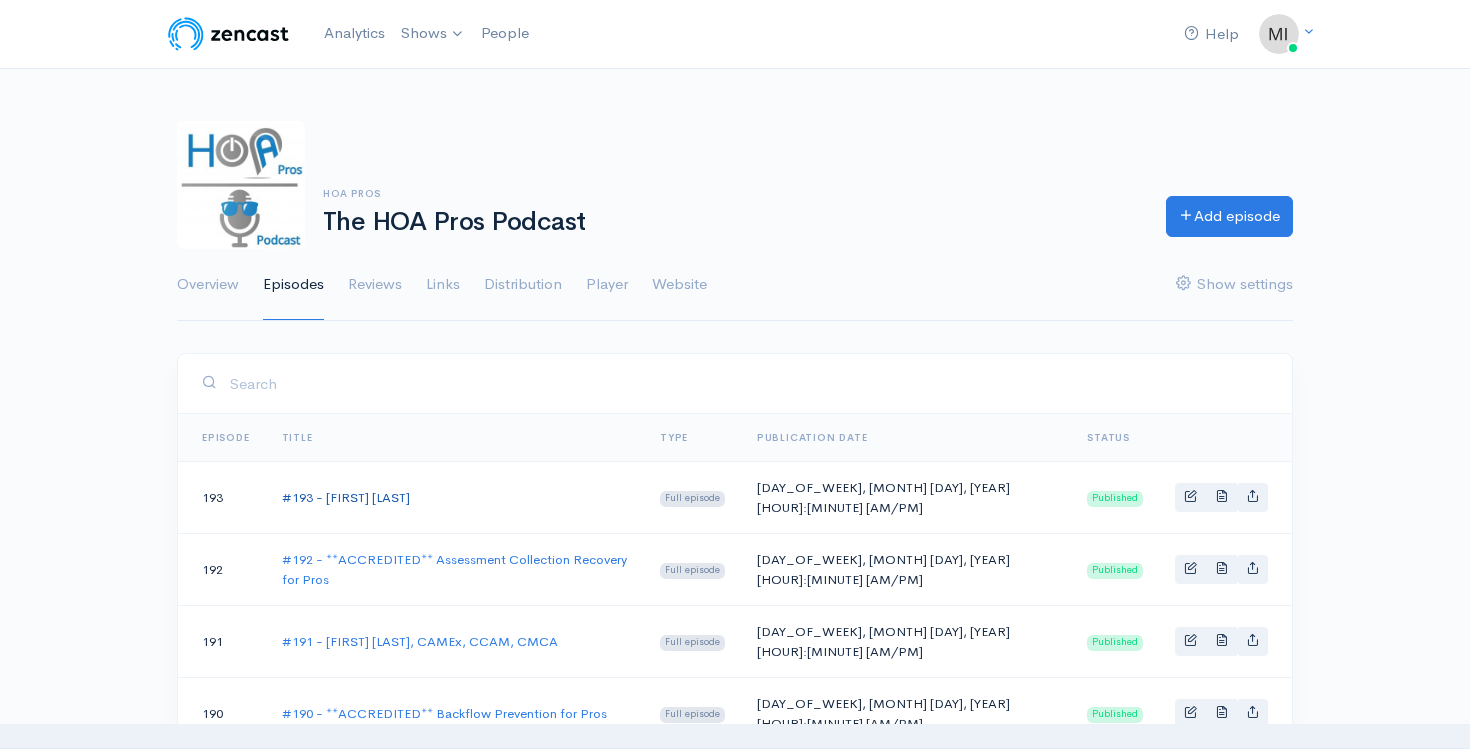 scroll, scrollTop: 0, scrollLeft: 0, axis: both 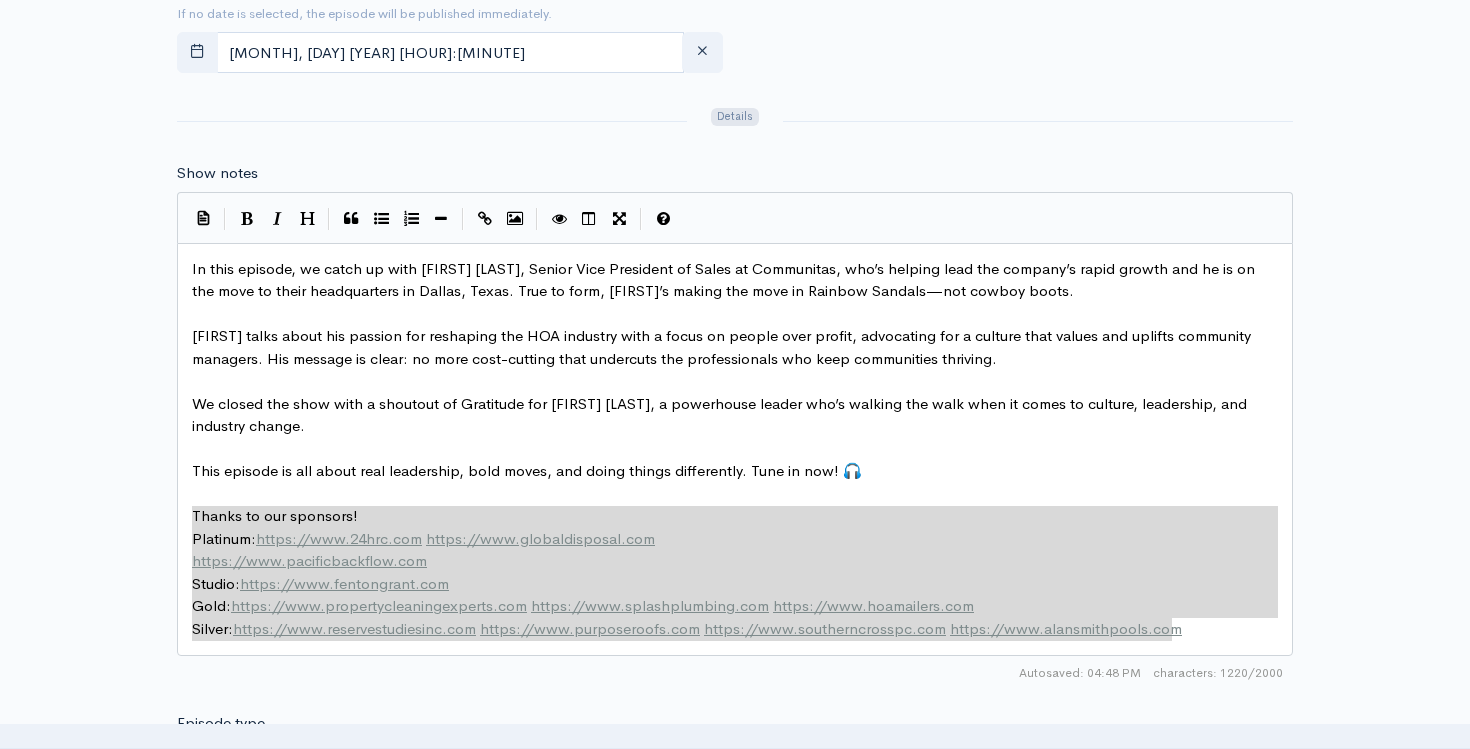 drag, startPoint x: 192, startPoint y: 516, endPoint x: 1469, endPoint y: 689, distance: 1288.6652 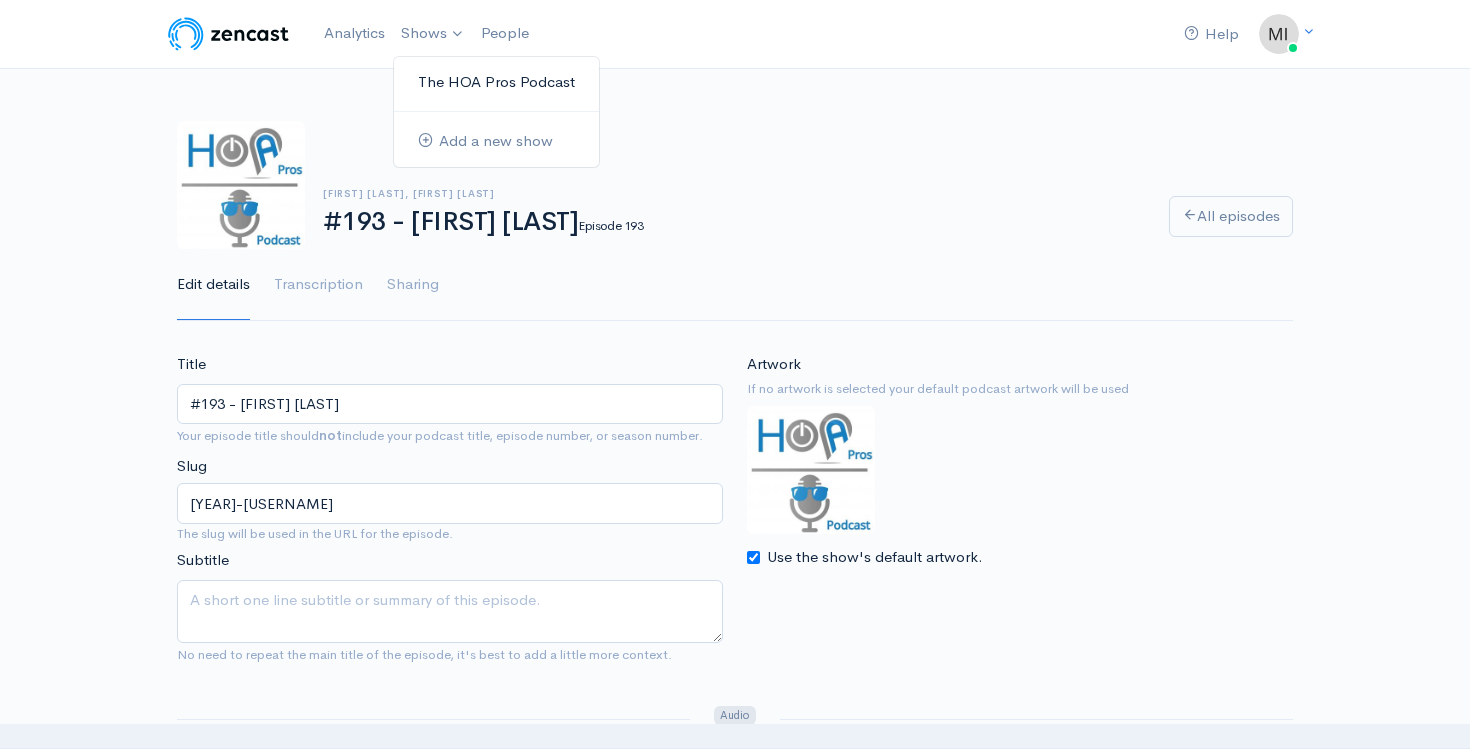 click on "The HOA Pros Podcast" at bounding box center [496, 82] 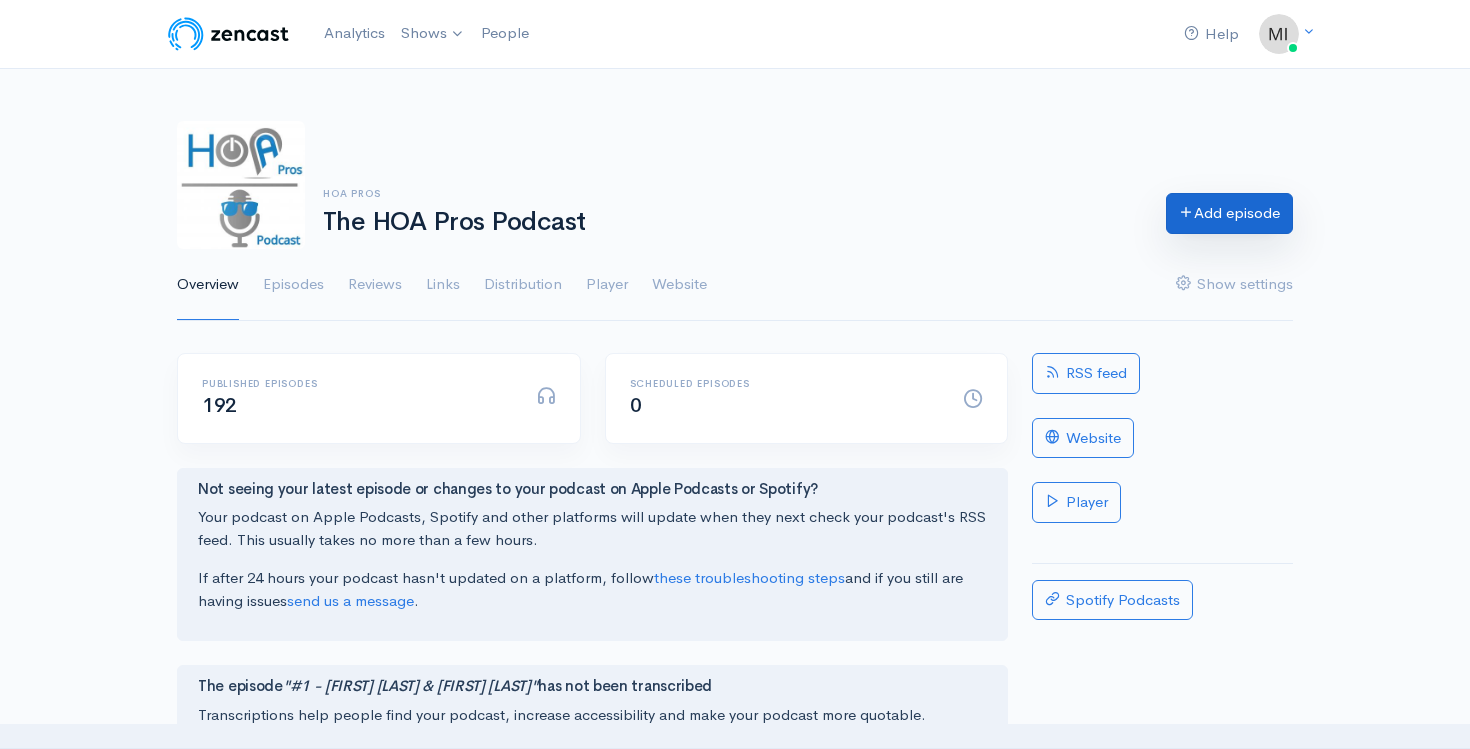 scroll, scrollTop: 0, scrollLeft: 0, axis: both 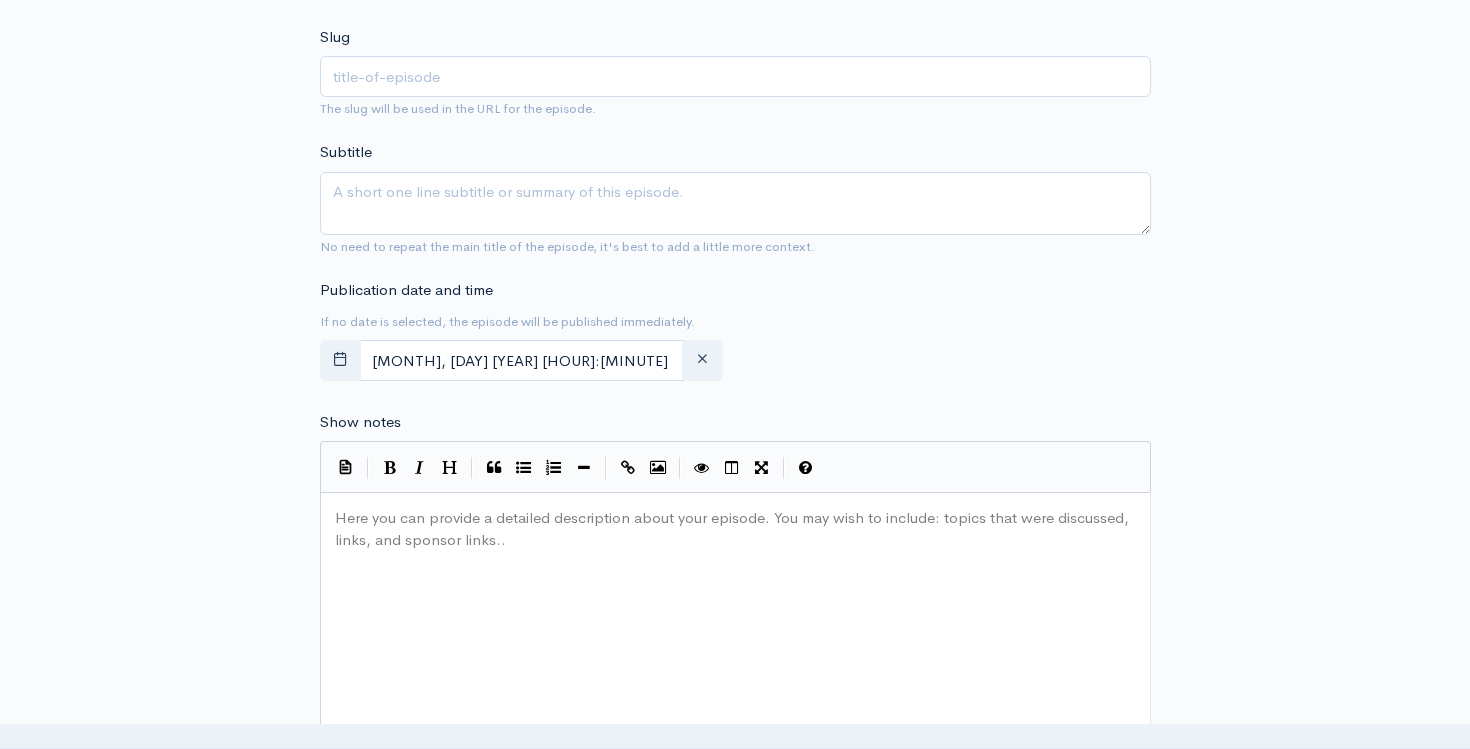 click on "Here you can provide a detailed description about your episode. You may wish to include: topics that were discussed, links, and sponsor links.. xxxxxxxxxx   ​" at bounding box center (760, 678) 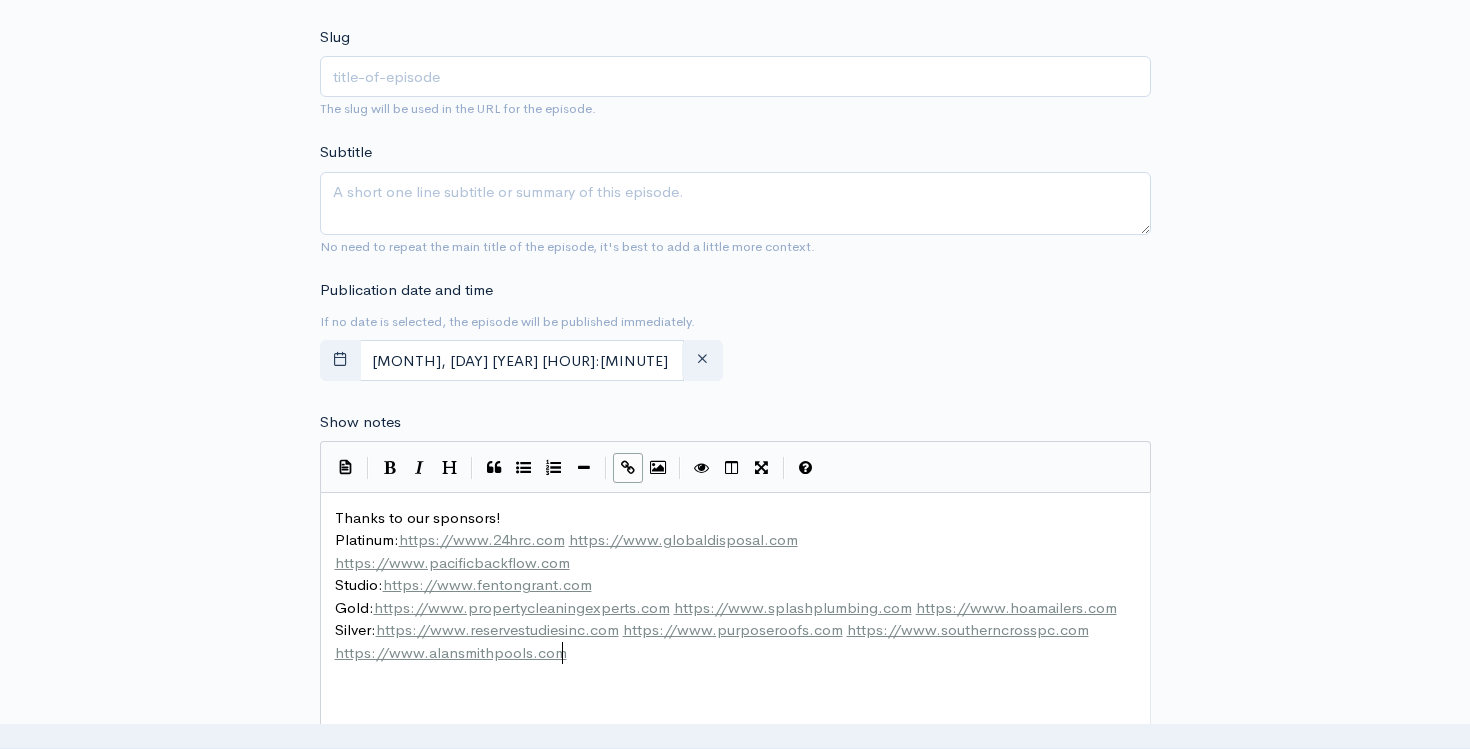 click on "Thanks to our sponsors!" at bounding box center (418, 517) 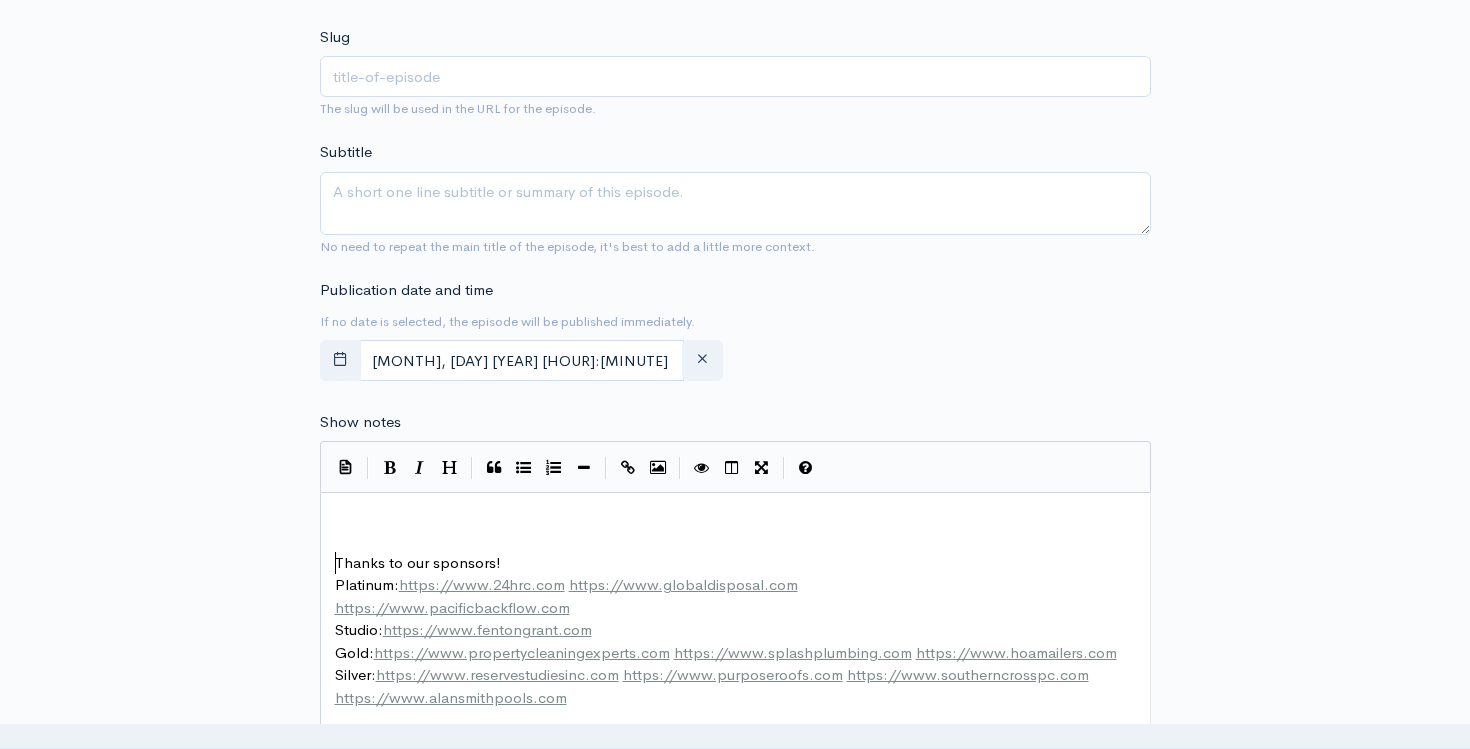 click on "​" at bounding box center (735, 518) 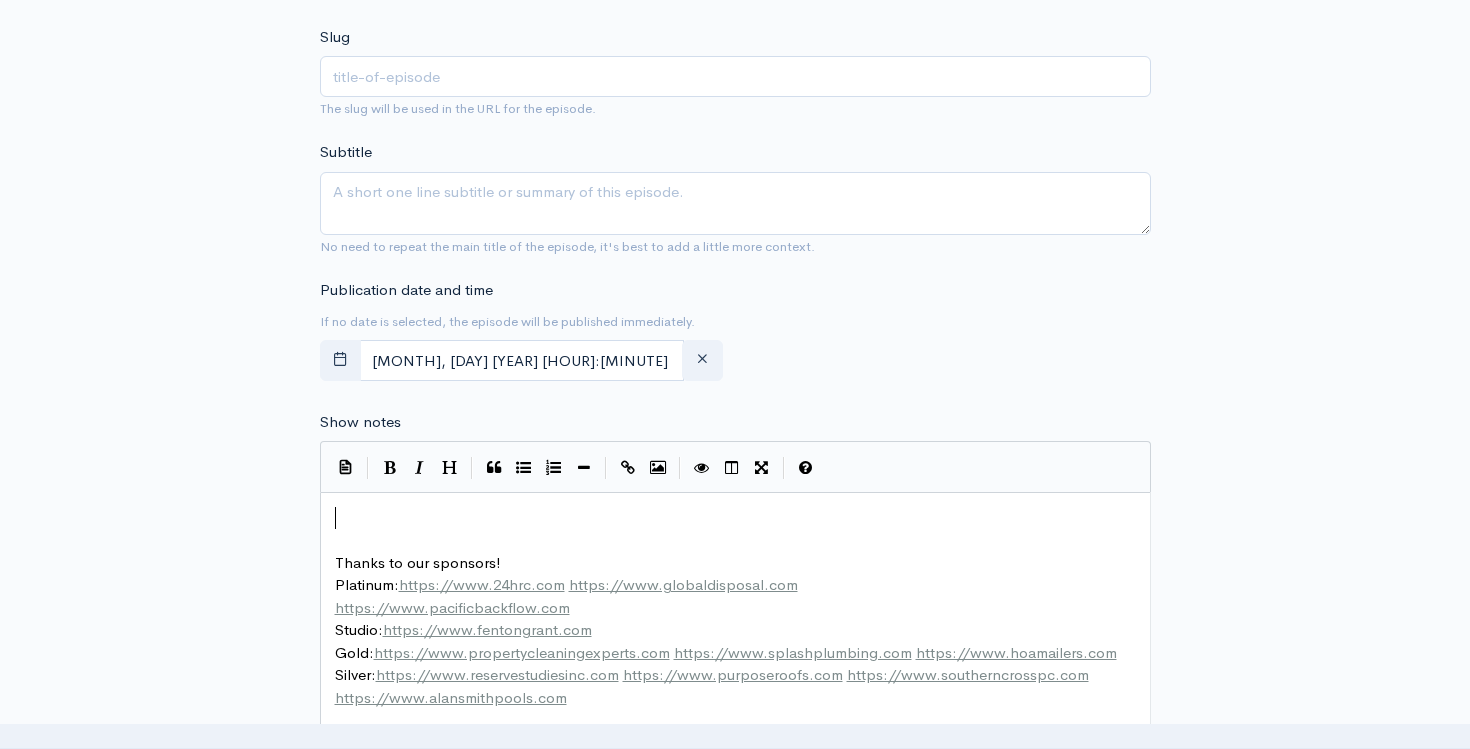 scroll, scrollTop: 647, scrollLeft: 0, axis: vertical 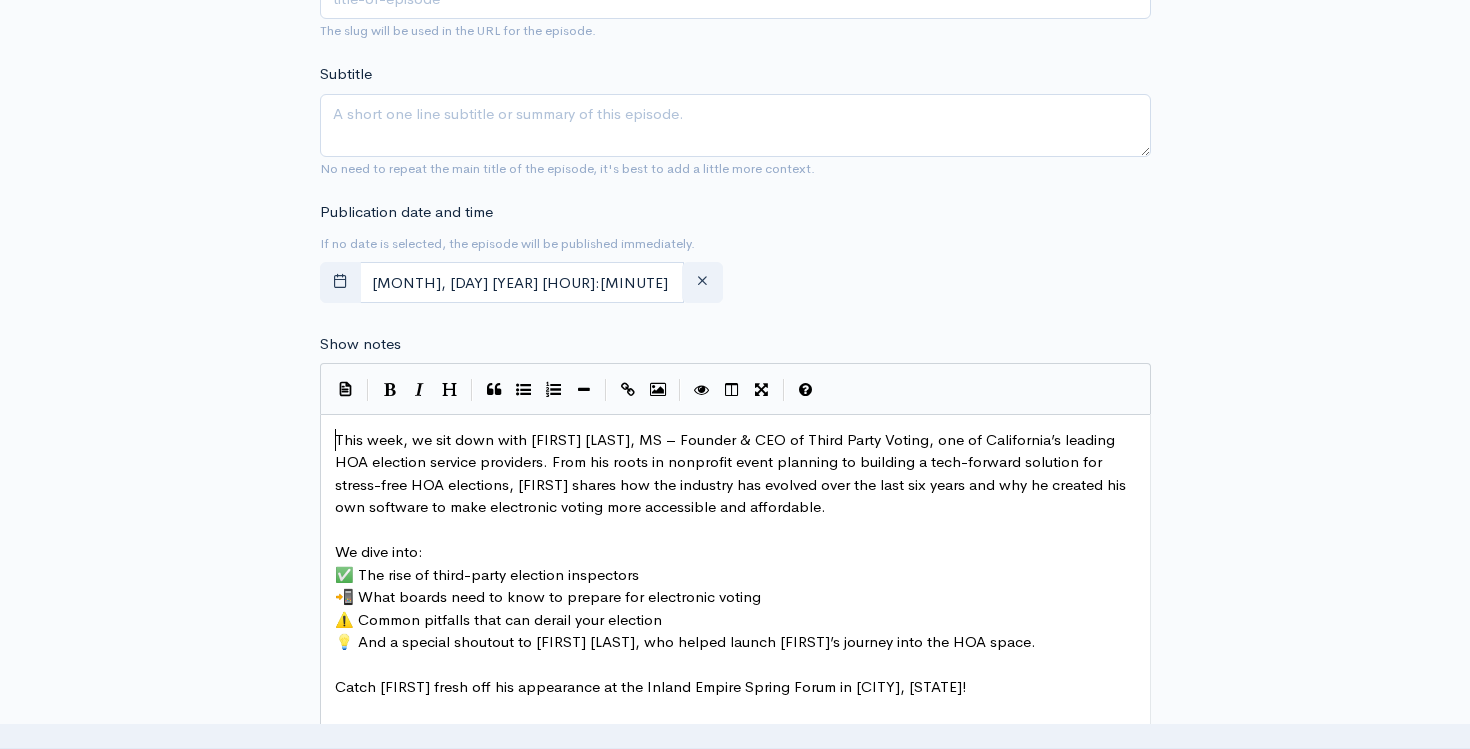 click on "This week, we sit down with [FIRST] [LAST], MS – Founder & CEO of Third Party Voting, one of California’s leading HOA election service providers. From his roots in nonprofit event planning to building a tech-forward solution for stress-free HOA elections, [FIRST] shares how the industry has evolved over the last six years and why he created his own software to make electronic voting more accessible and affordable." at bounding box center (732, 473) 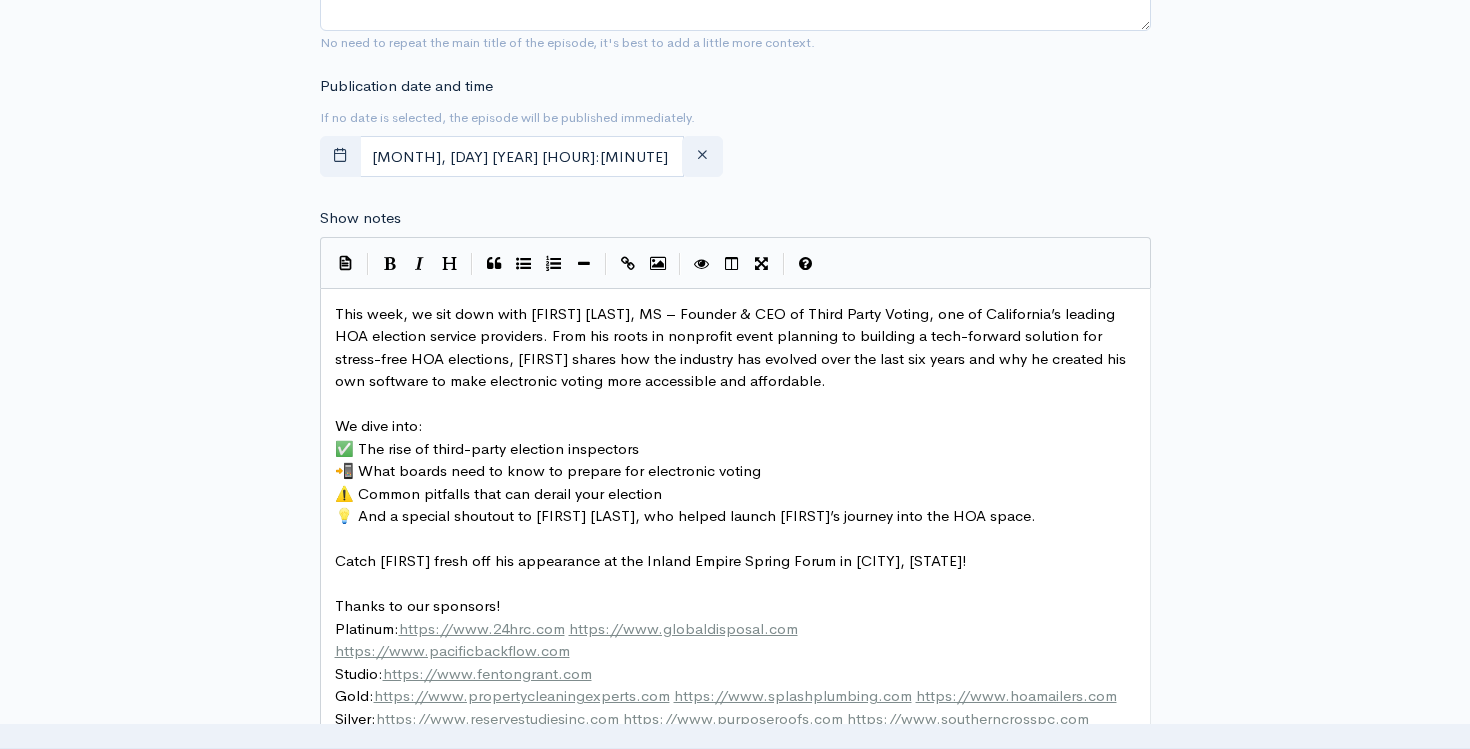 scroll, scrollTop: 893, scrollLeft: 0, axis: vertical 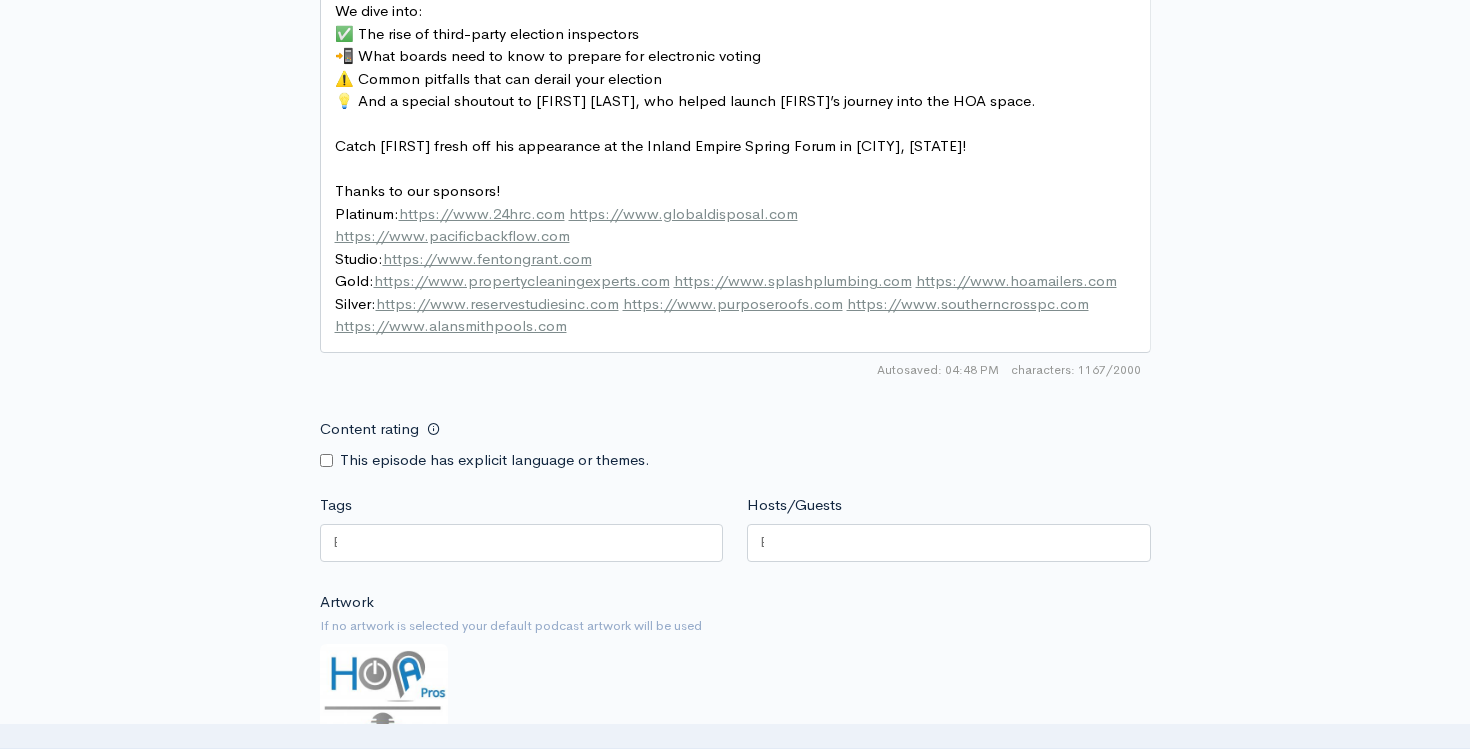 click at bounding box center [522, 543] 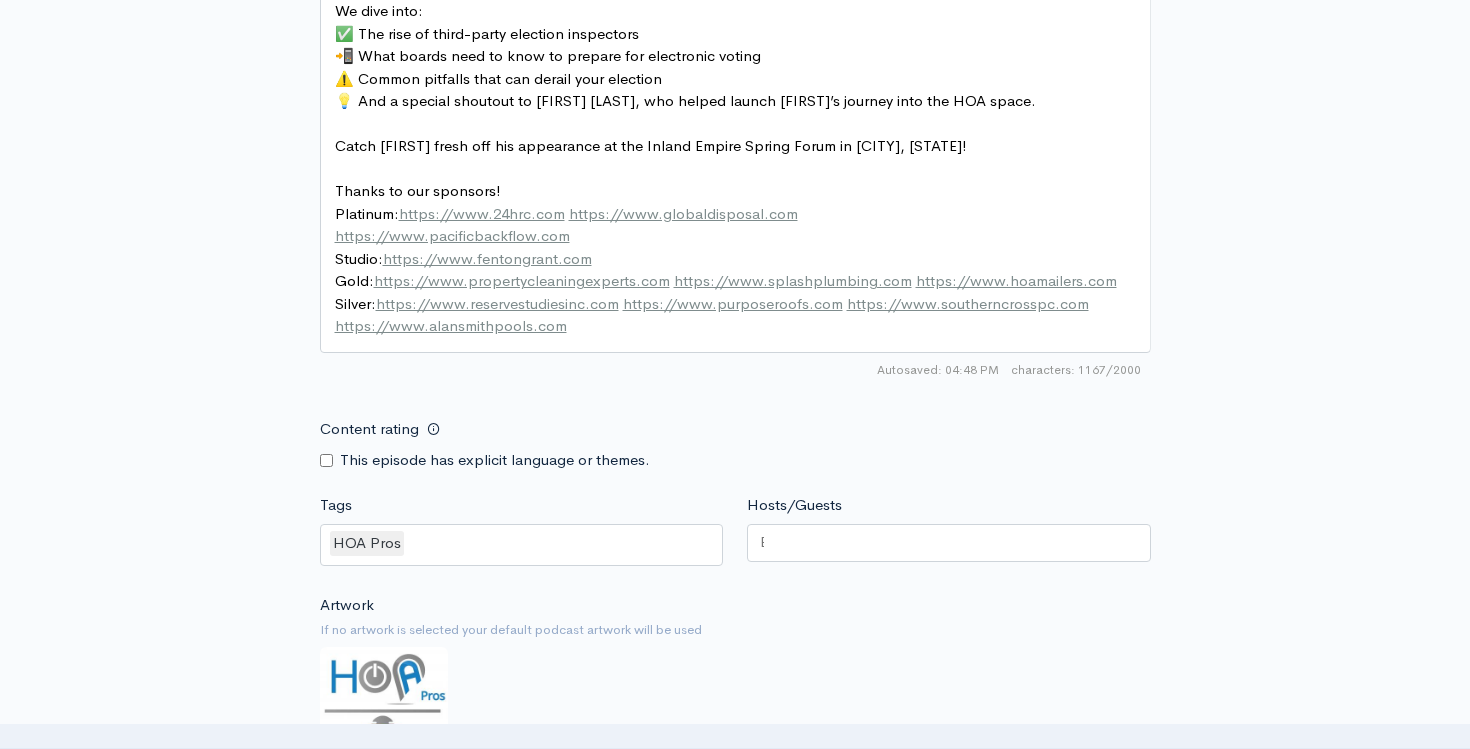 click at bounding box center [522, 545] 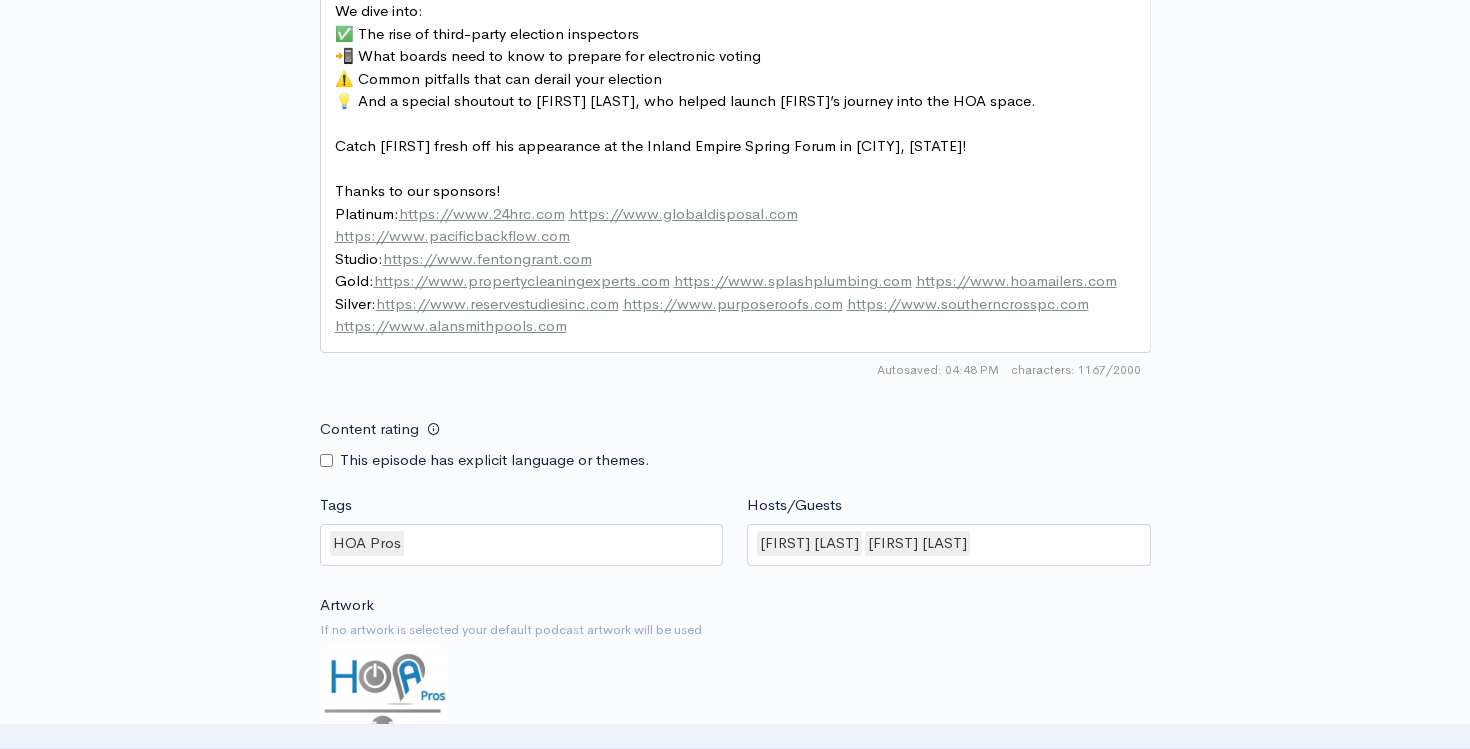 click on "Content rating         This episode has explicit language or themes." at bounding box center (735, 440) 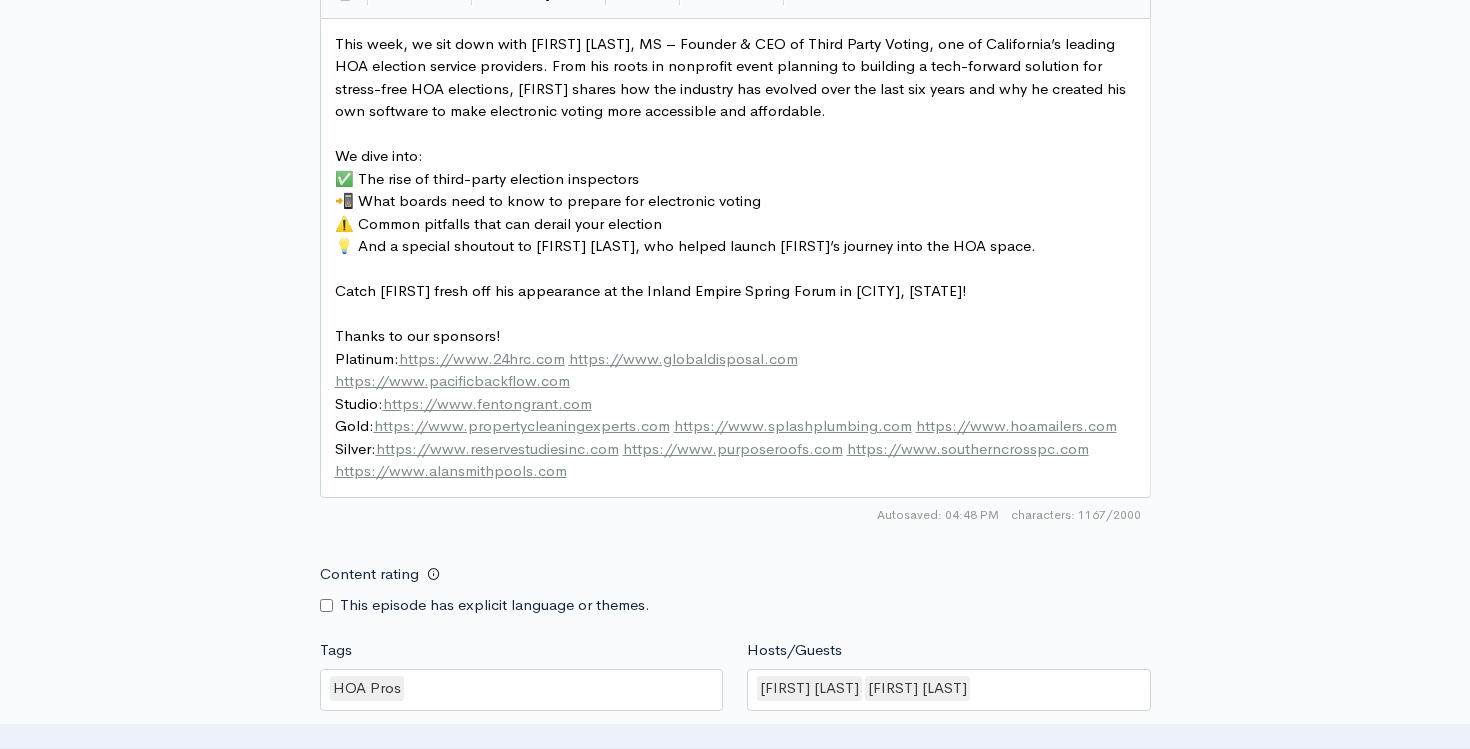 scroll, scrollTop: 0, scrollLeft: 0, axis: both 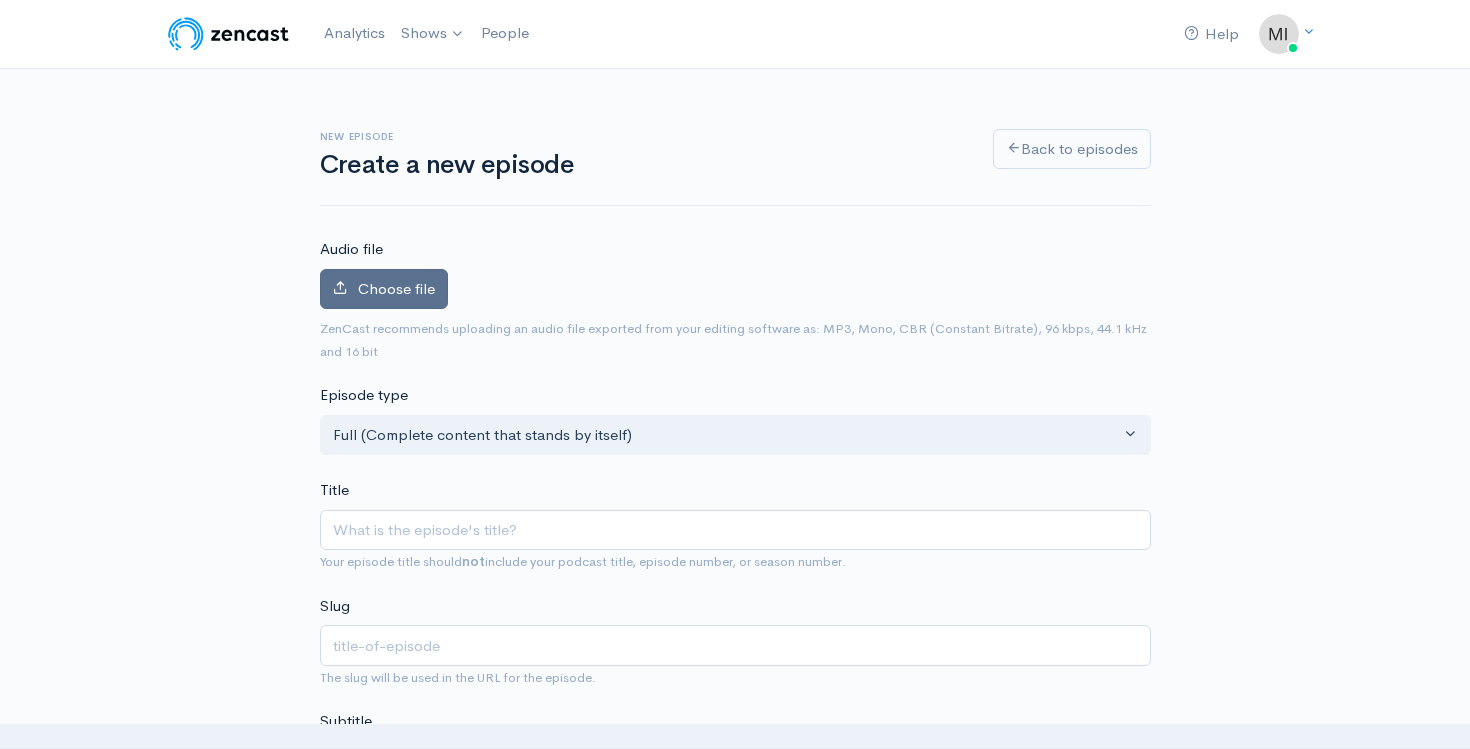 click on "Choose file" at bounding box center (384, 289) 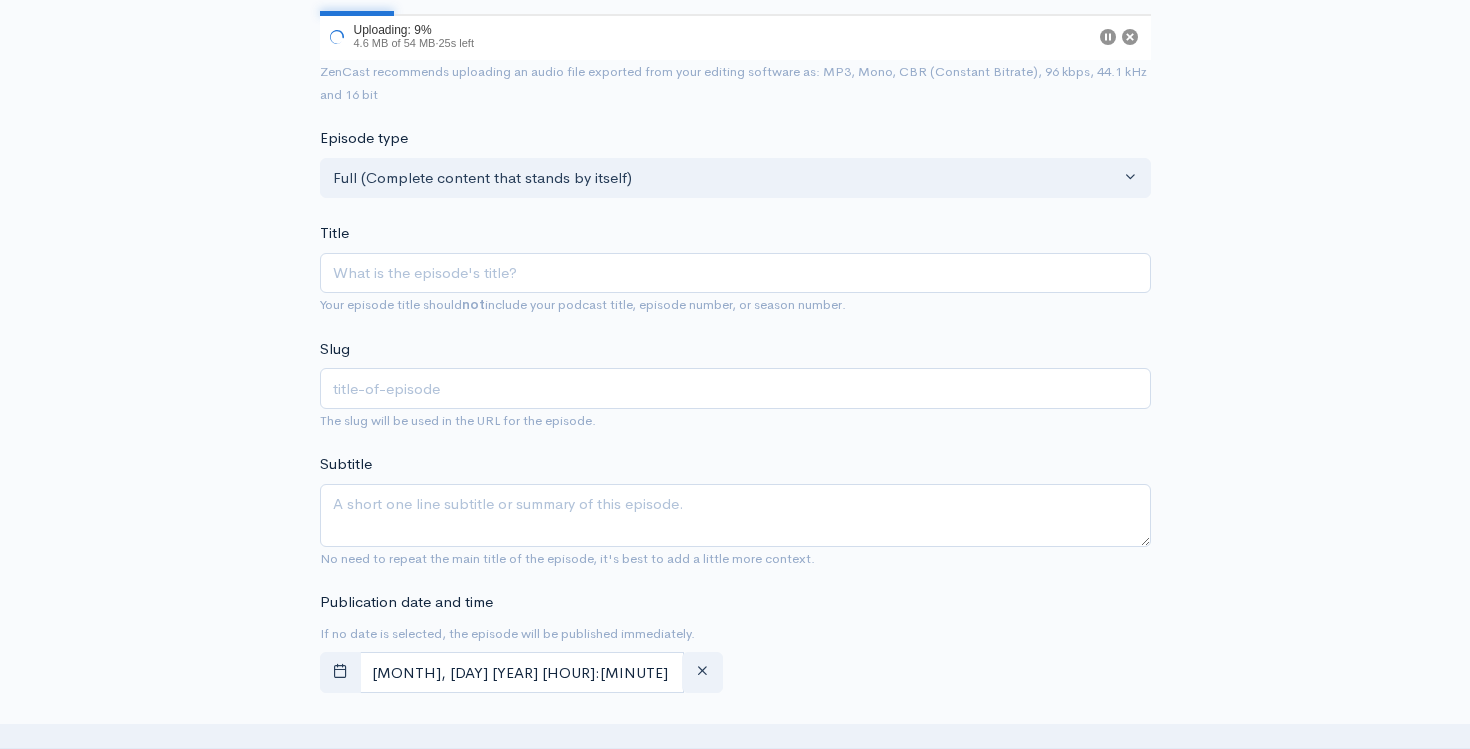 scroll, scrollTop: 0, scrollLeft: 0, axis: both 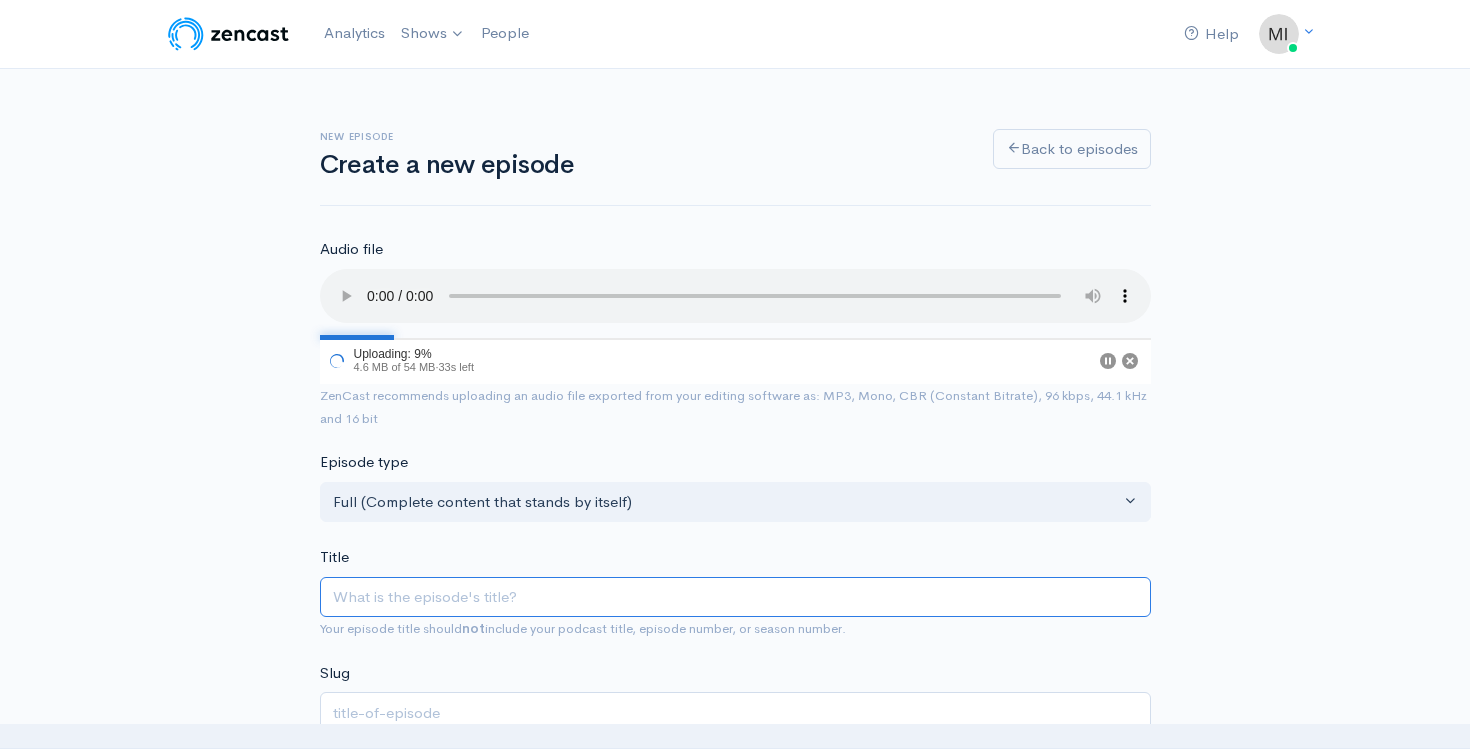 click on "Title" at bounding box center [735, 597] 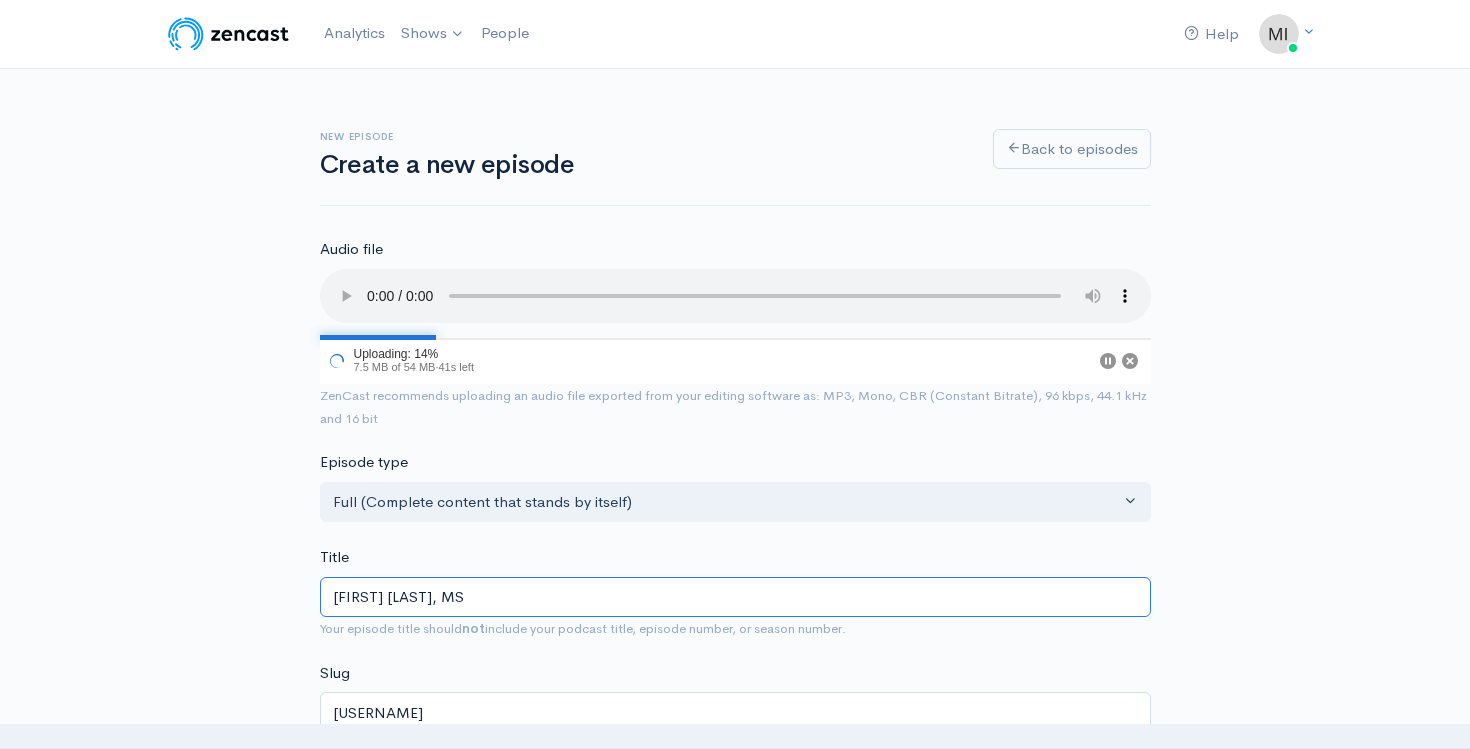 click on "[FIRST] [LAST], MS" at bounding box center (735, 597) 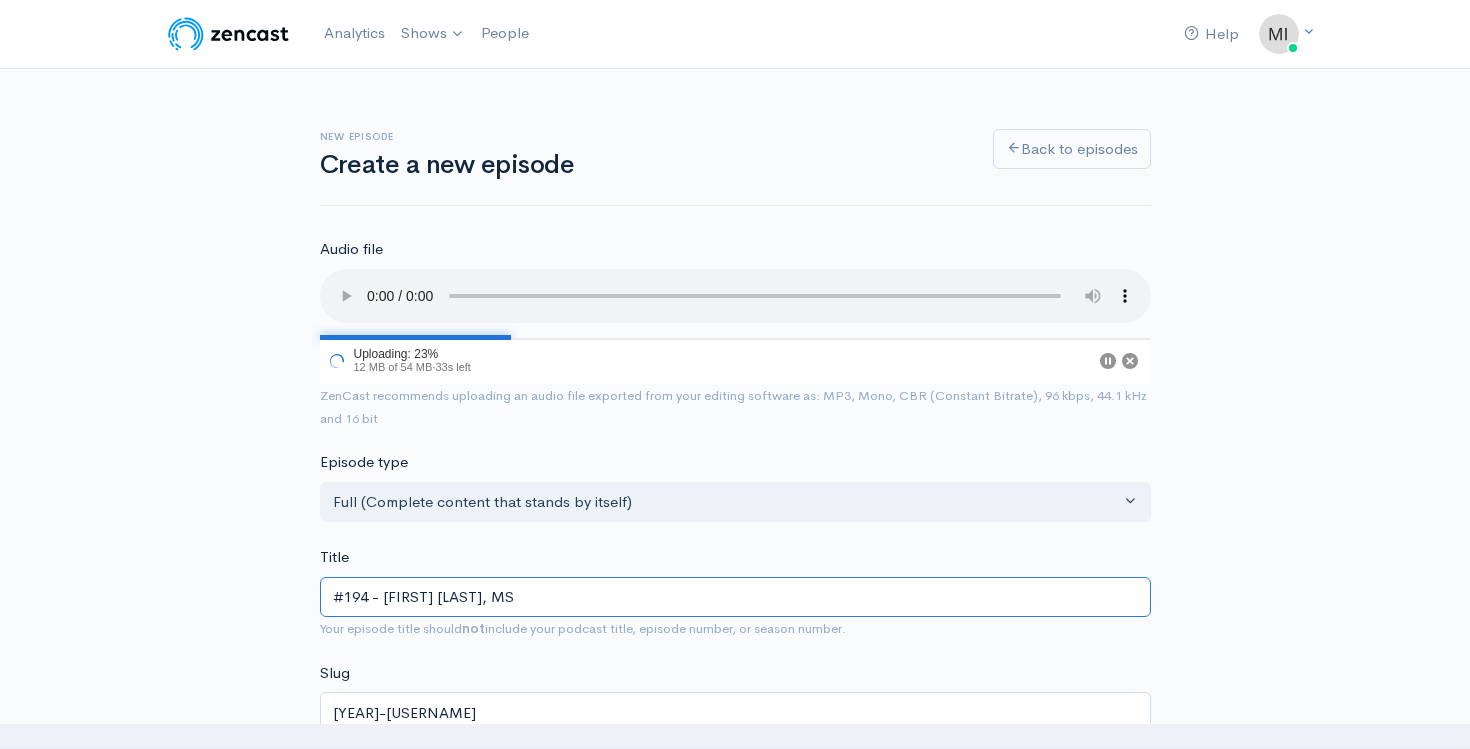 type on "#194 - [FIRST] [LAST], MS" 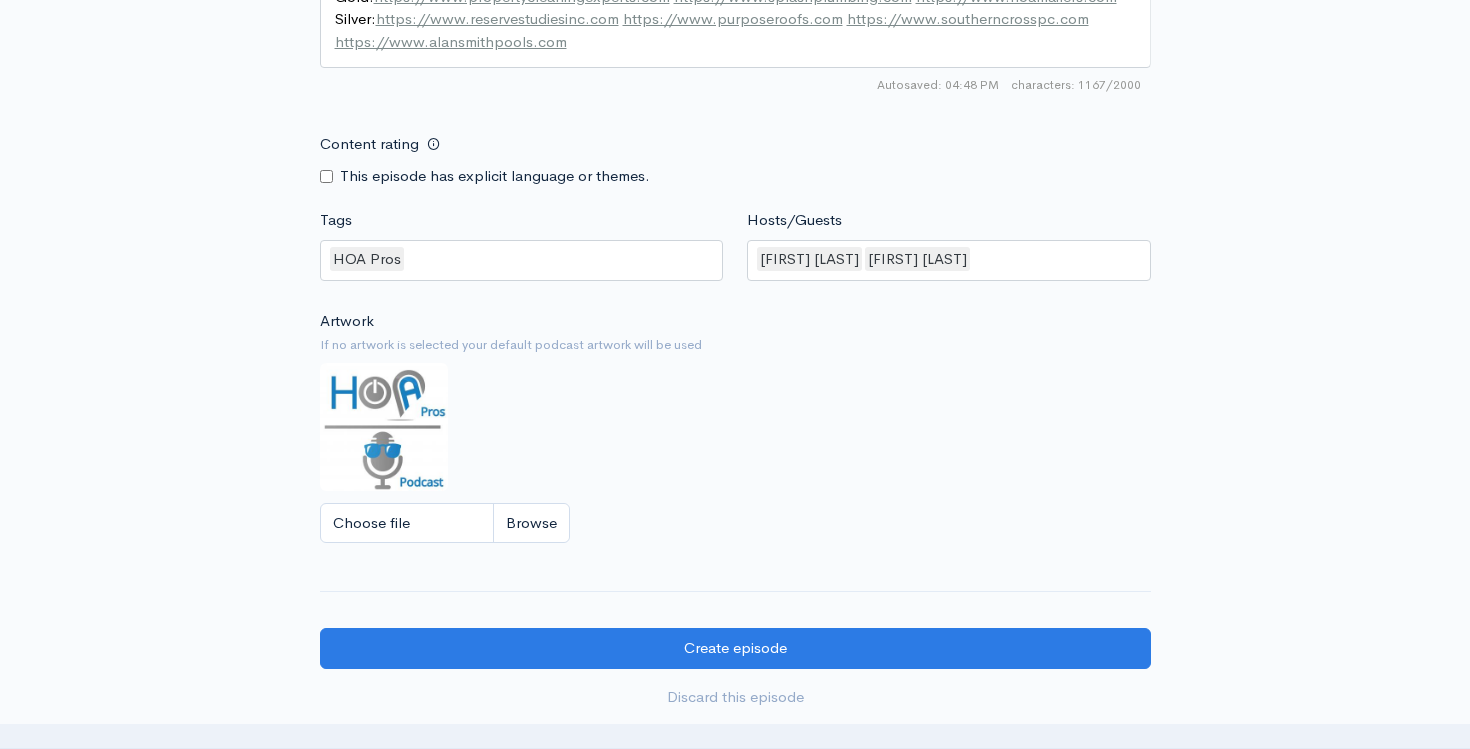 scroll, scrollTop: 1837, scrollLeft: 0, axis: vertical 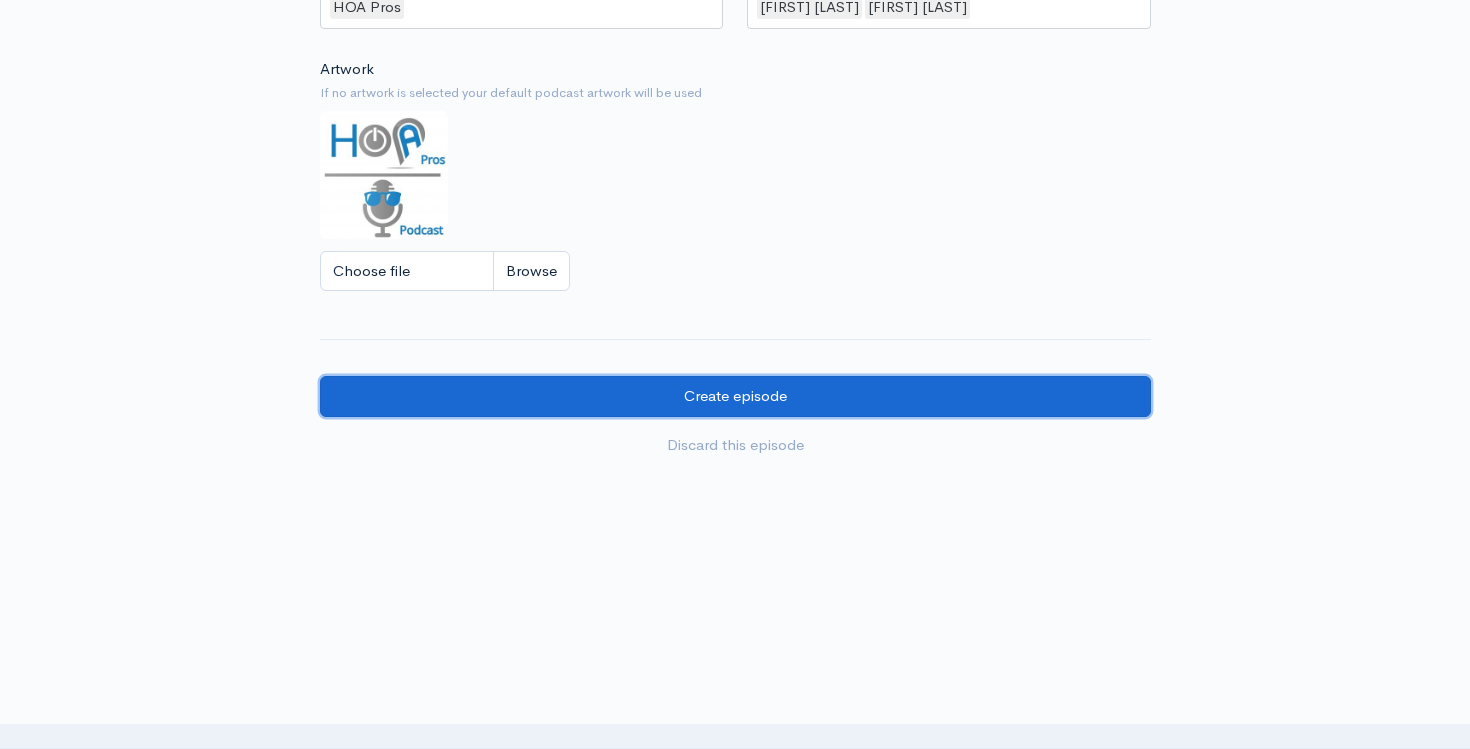 click on "Create episode" at bounding box center (735, 396) 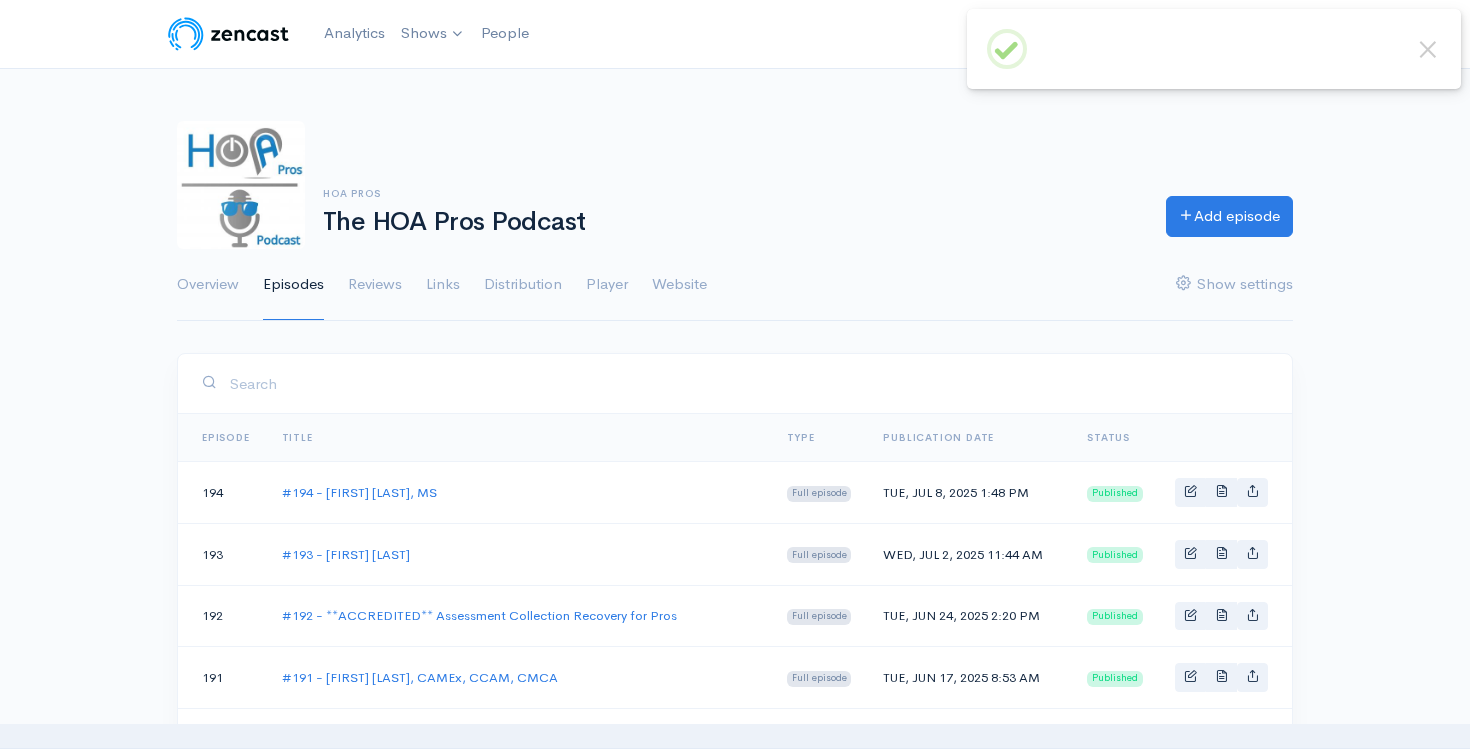 scroll, scrollTop: 0, scrollLeft: 0, axis: both 